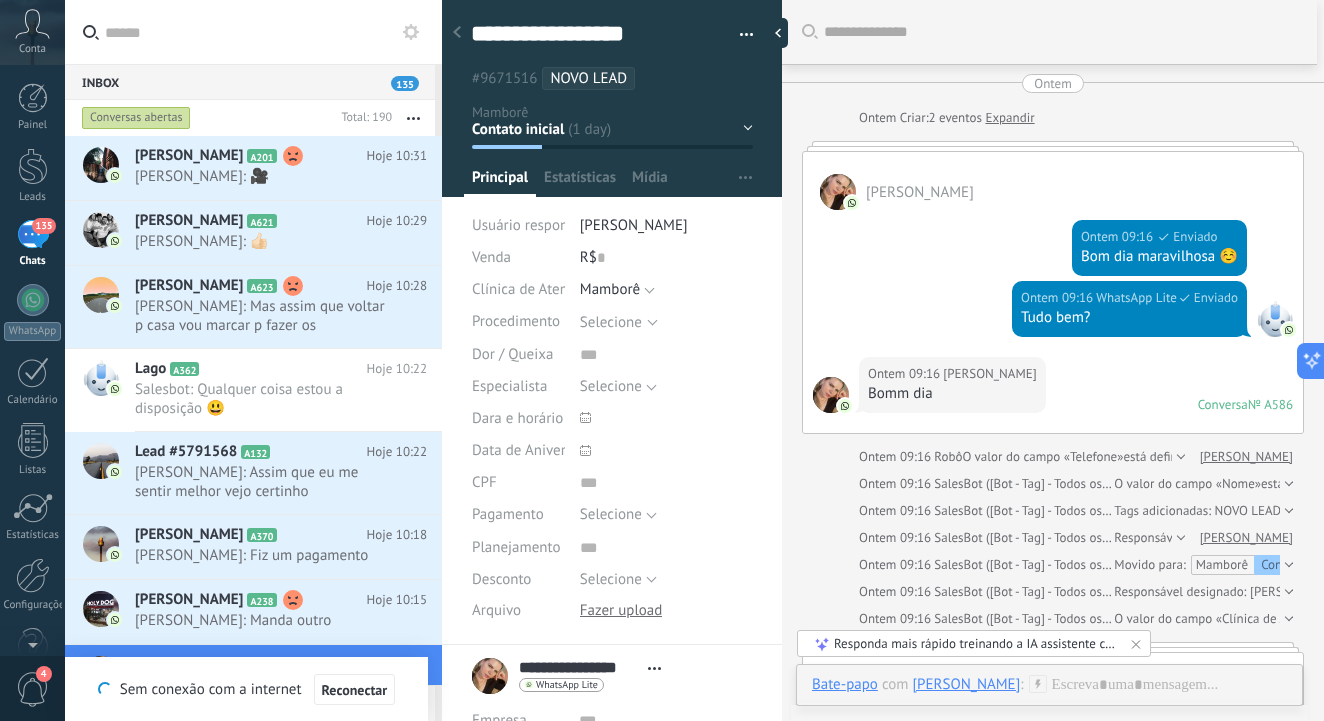 scroll, scrollTop: 0, scrollLeft: 0, axis: both 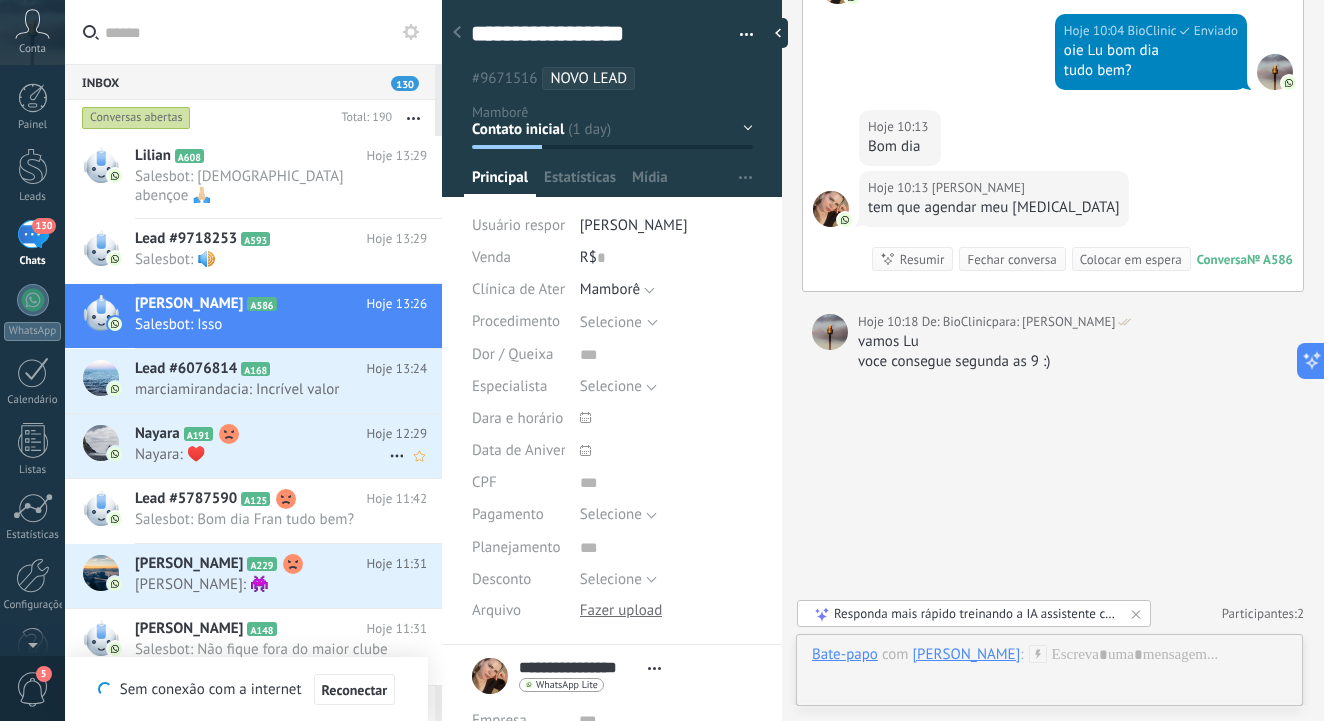 click on "Nayara: ♥️" at bounding box center [262, 454] 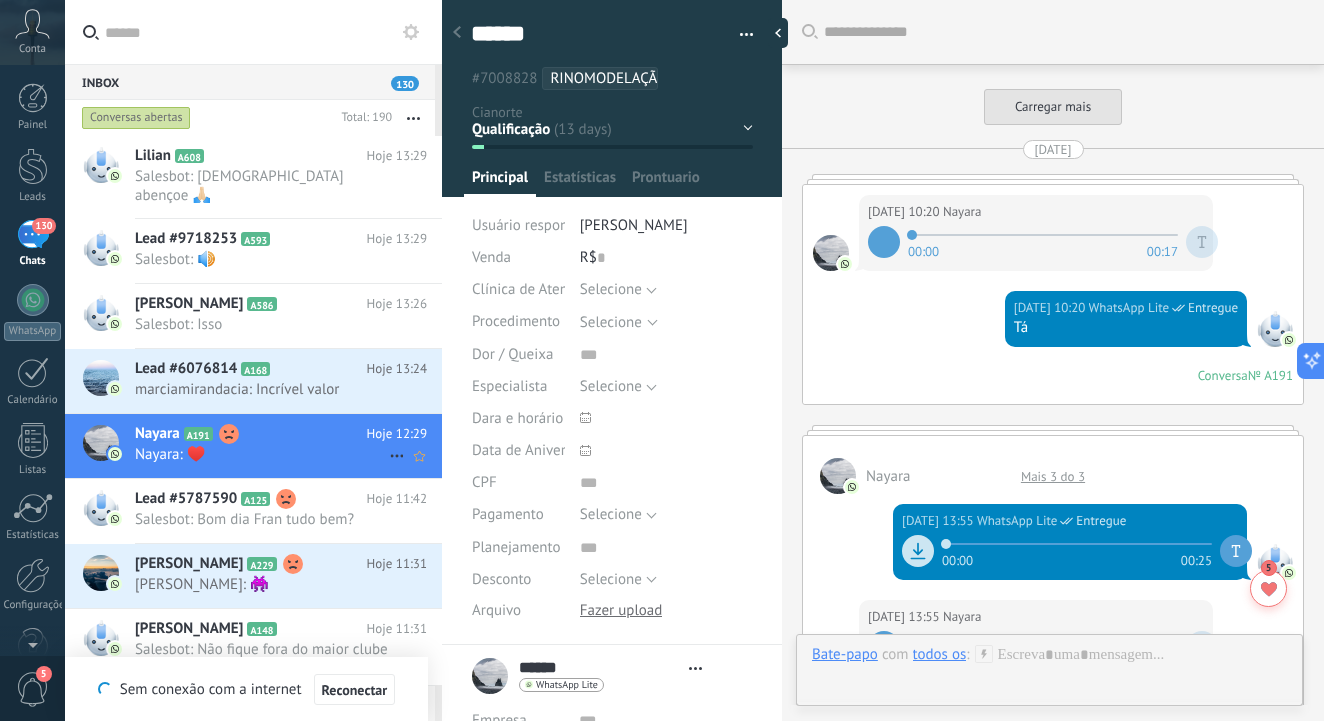 scroll, scrollTop: 3546, scrollLeft: 0, axis: vertical 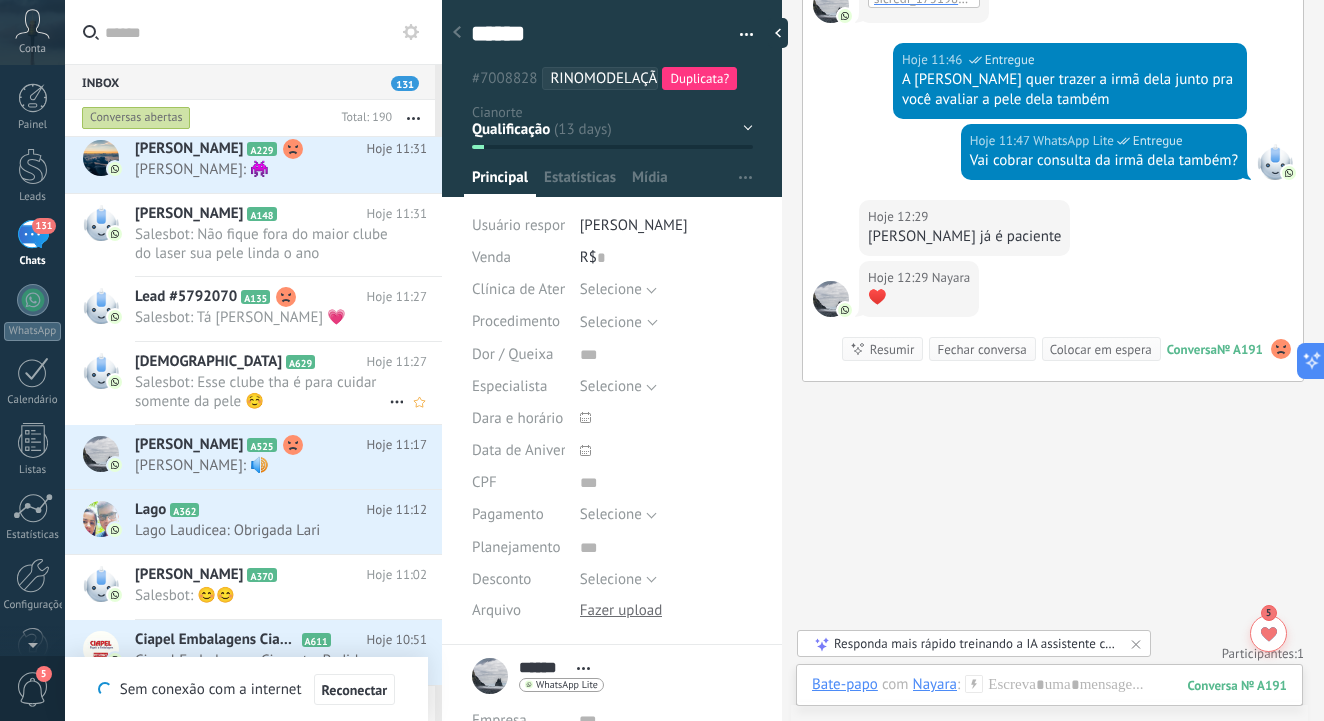 click on "Salesbot: Esse clube tha é para cuidar somente da pele ☺️" at bounding box center [262, 392] 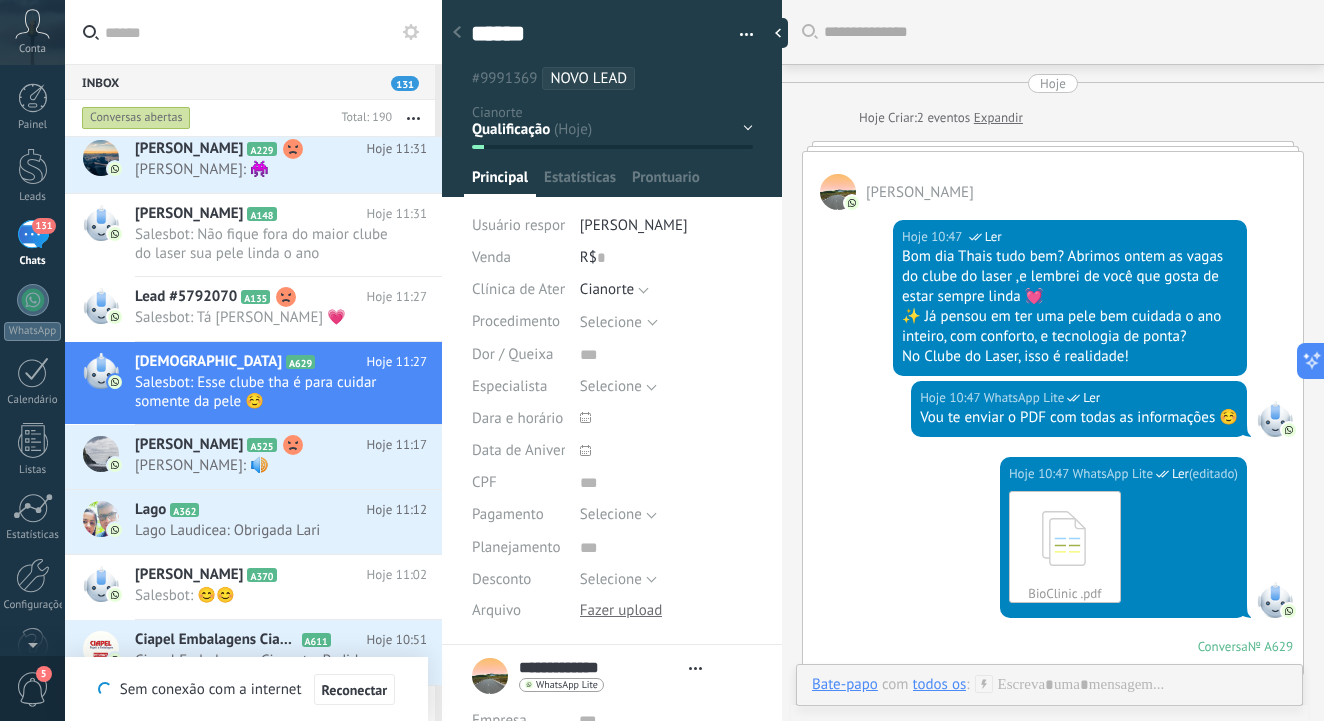 scroll, scrollTop: 829, scrollLeft: 0, axis: vertical 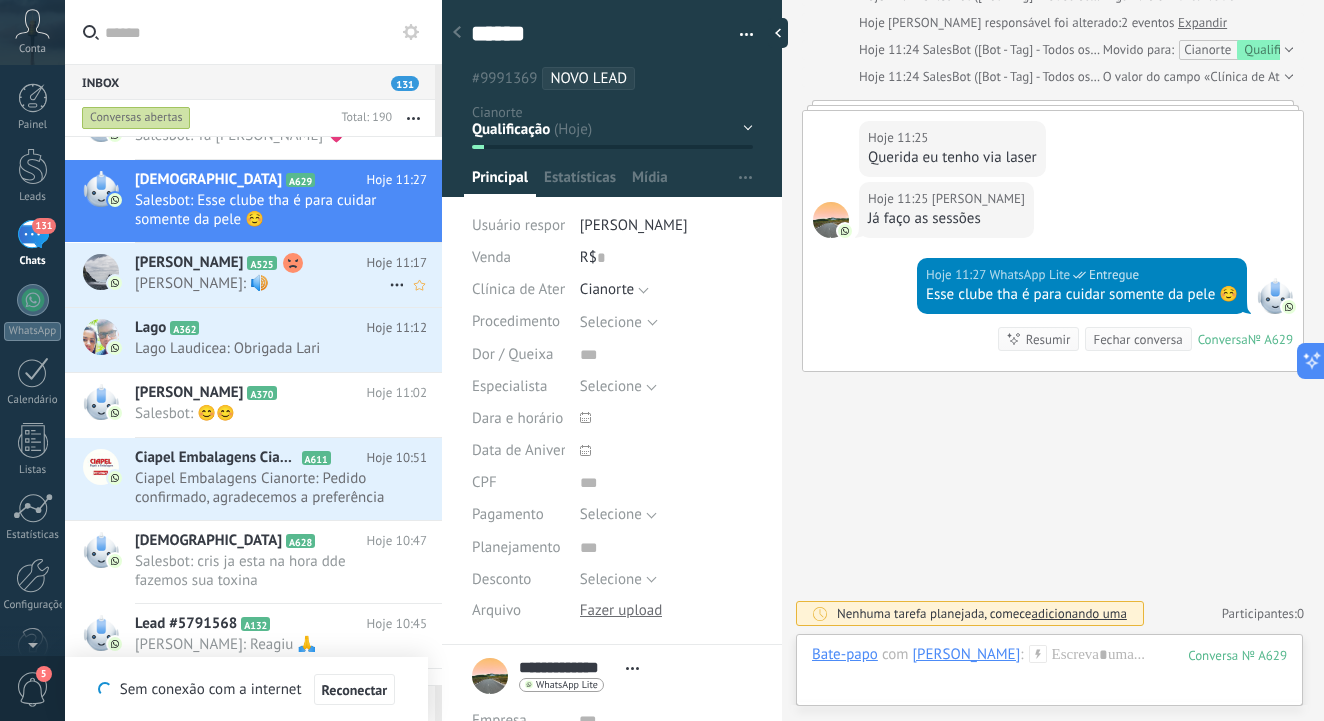 click on "Natalia
A525" at bounding box center (251, 263) 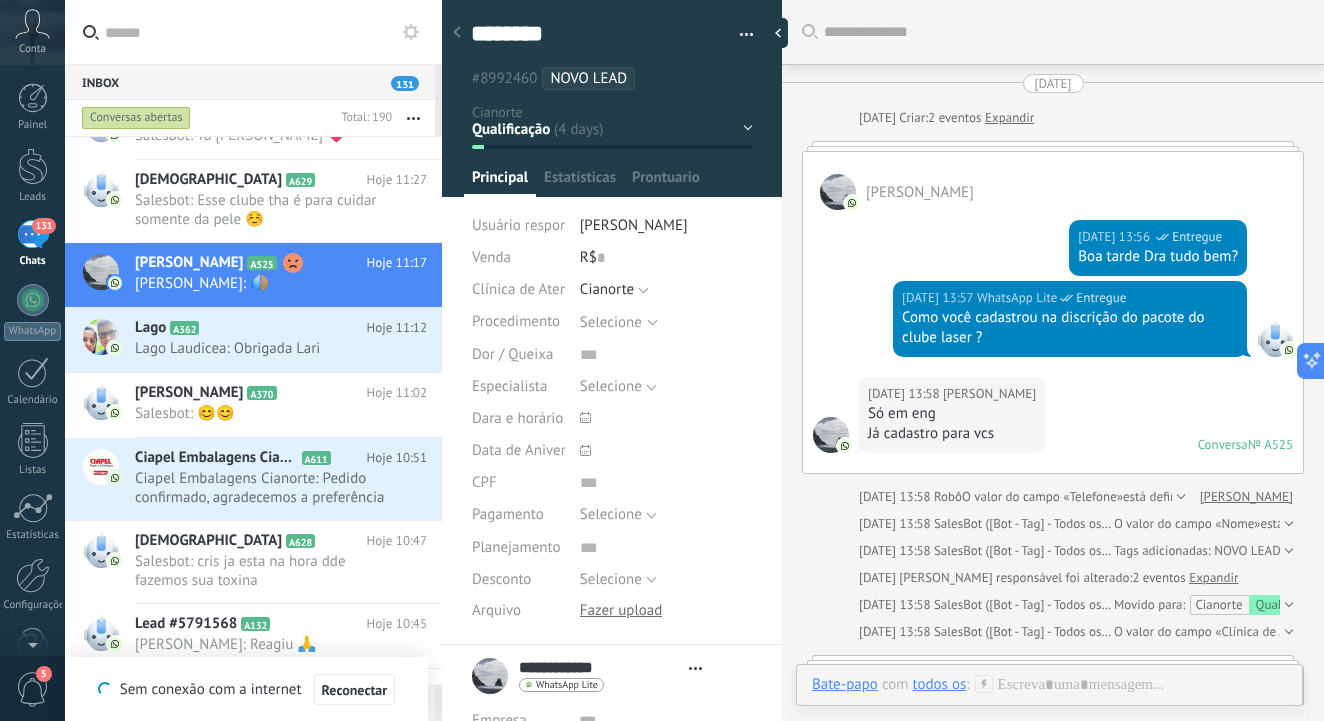 scroll, scrollTop: 1896, scrollLeft: 0, axis: vertical 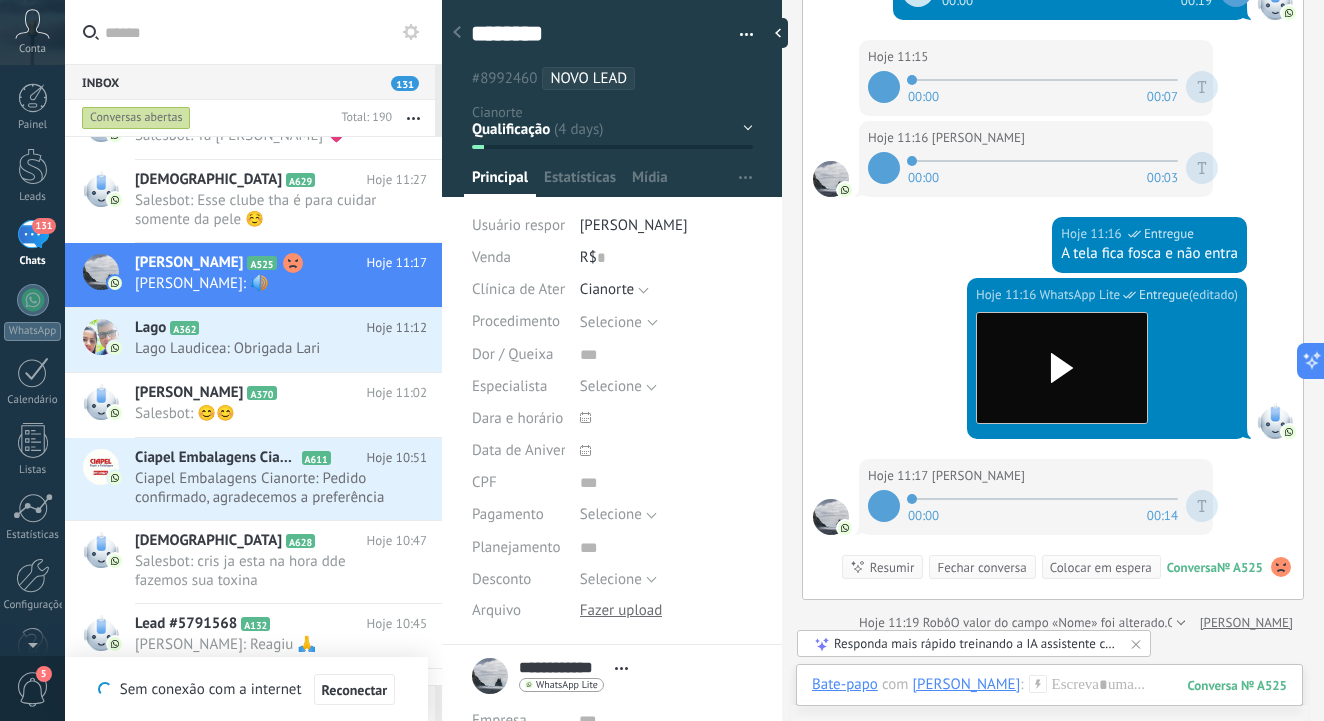 click 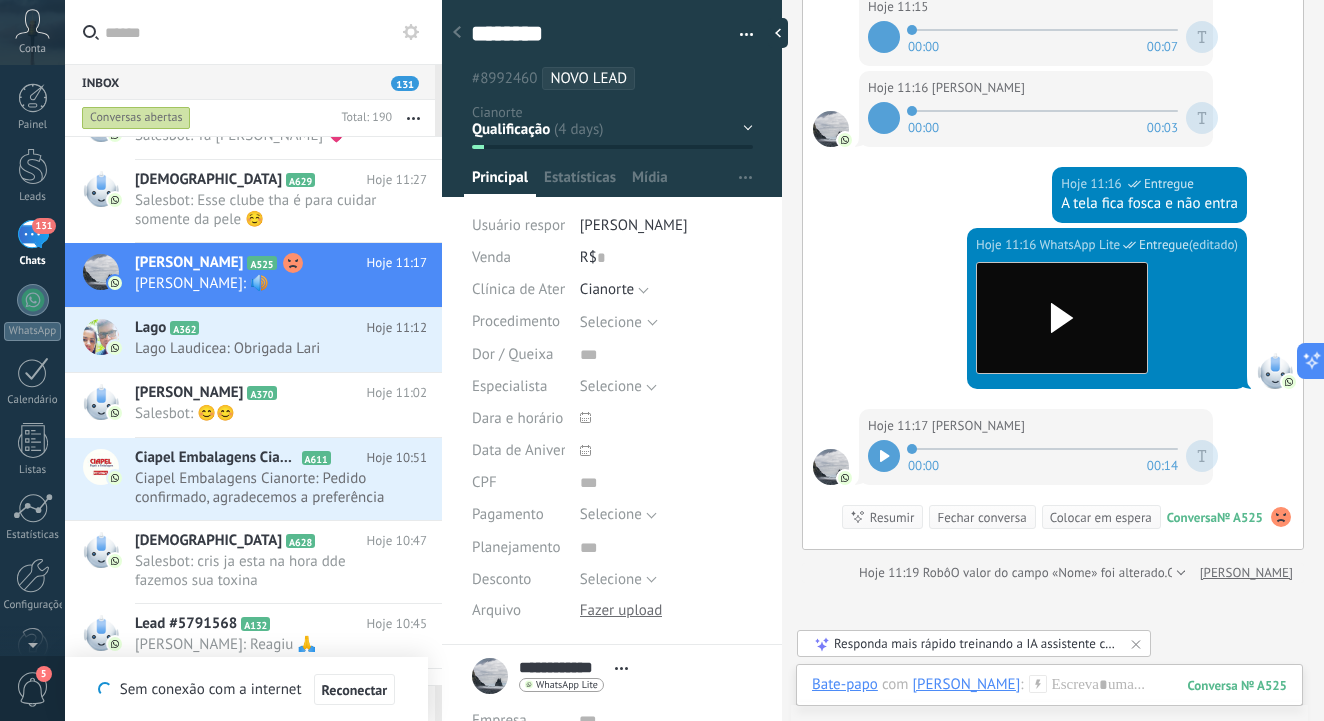 scroll, scrollTop: 1806, scrollLeft: 0, axis: vertical 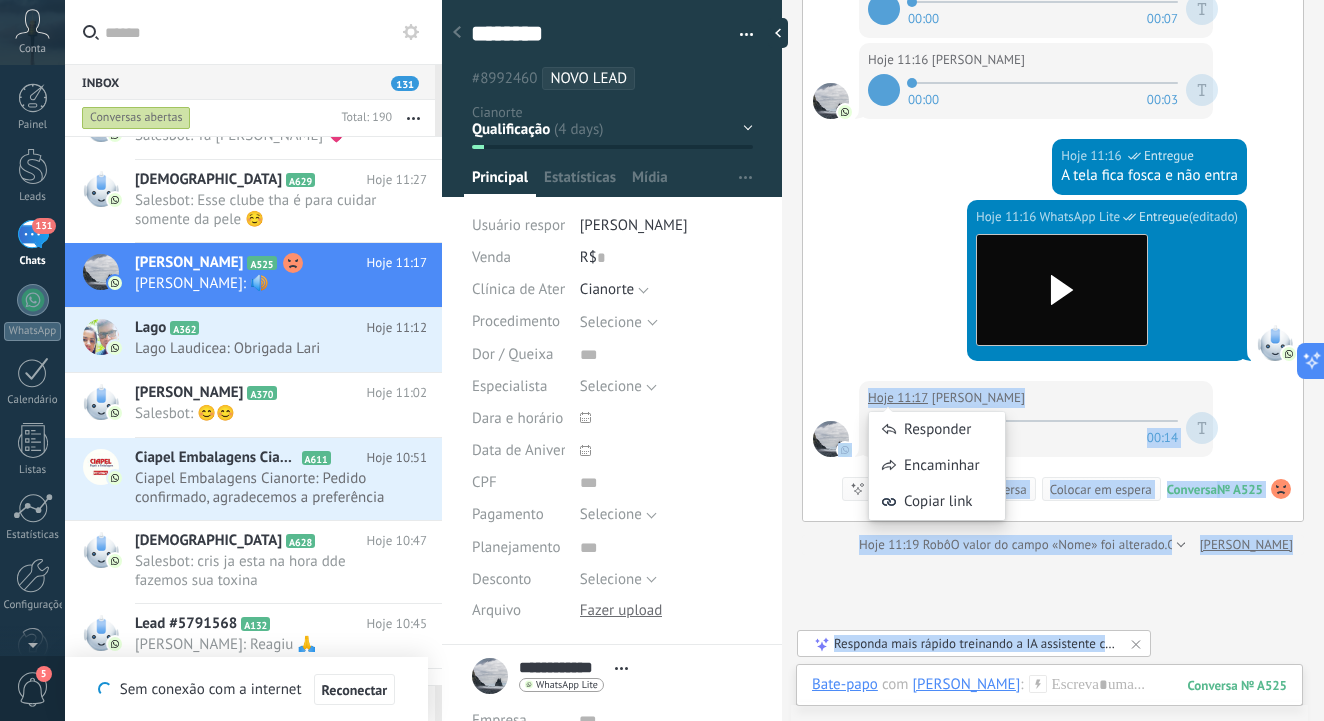 drag, startPoint x: 883, startPoint y: 426, endPoint x: 829, endPoint y: 316, distance: 122.53979 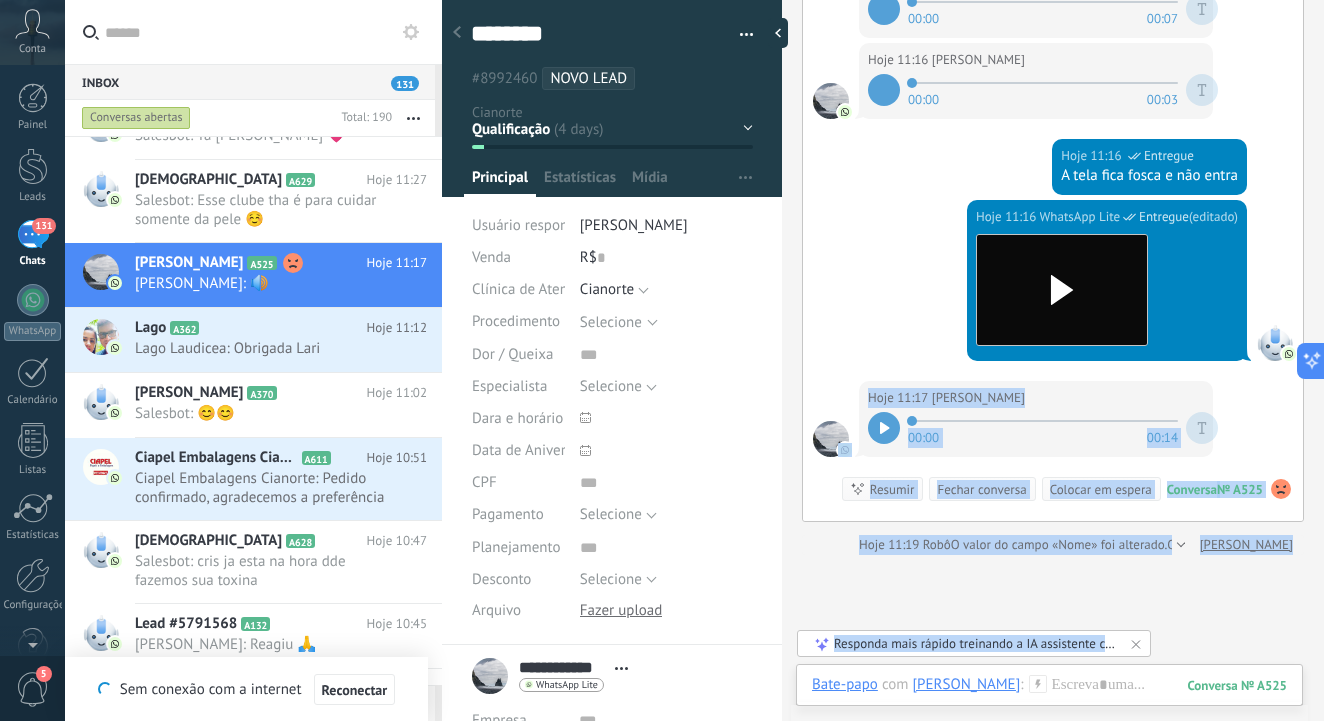click on "Hoje 11:16 WhatsApp Lite  Entregue (editado) editado hoje 11:16 Download" at bounding box center [1053, 290] 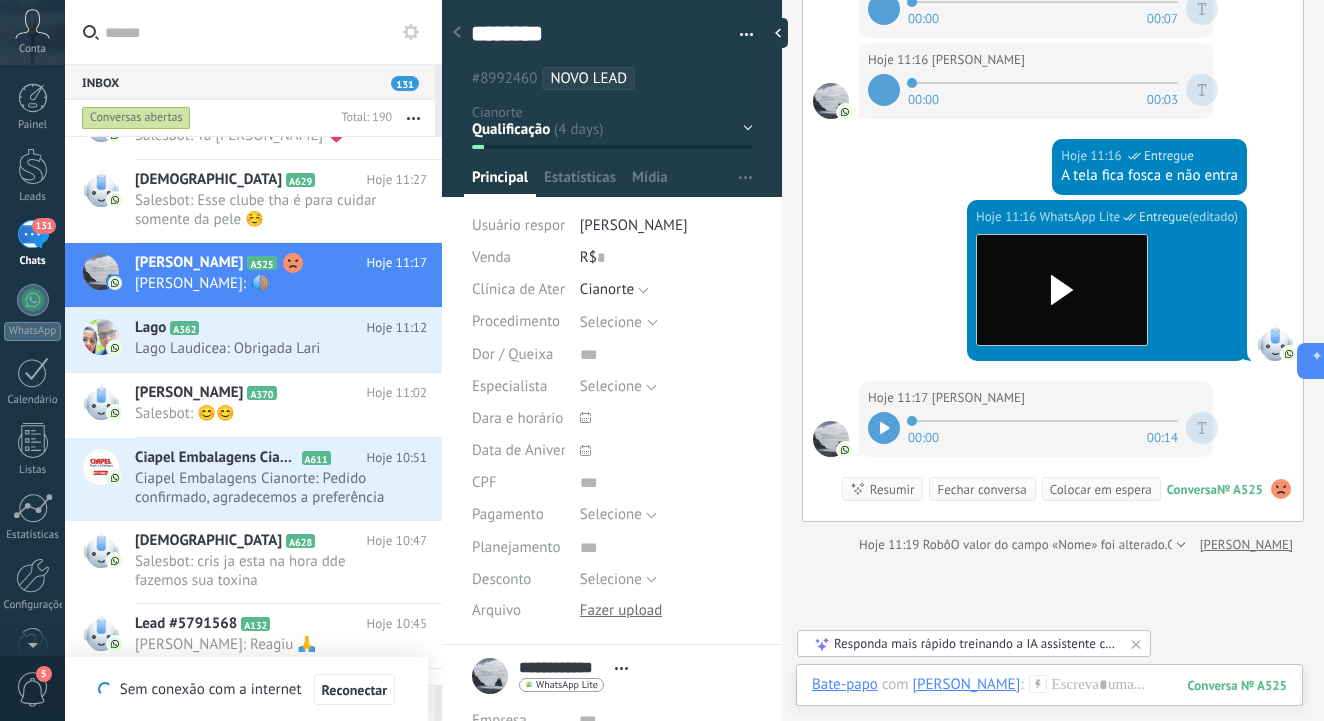 click 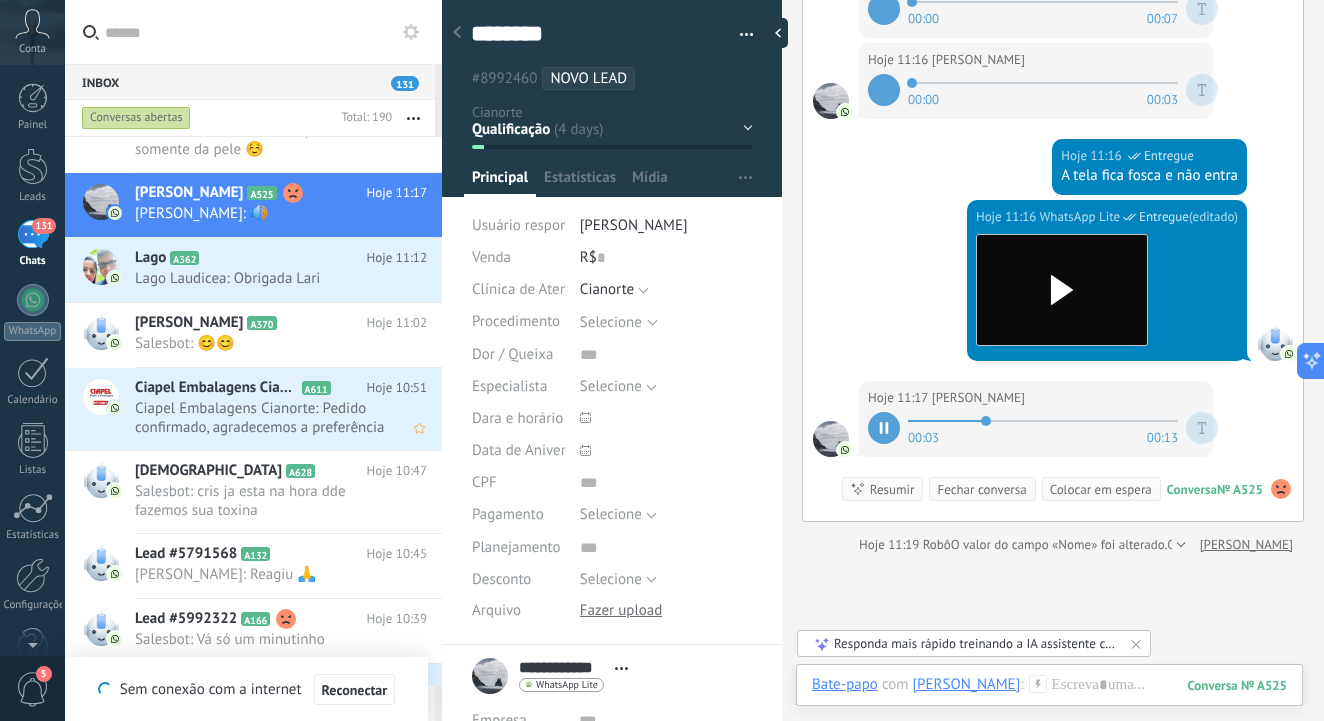 scroll, scrollTop: 695, scrollLeft: 0, axis: vertical 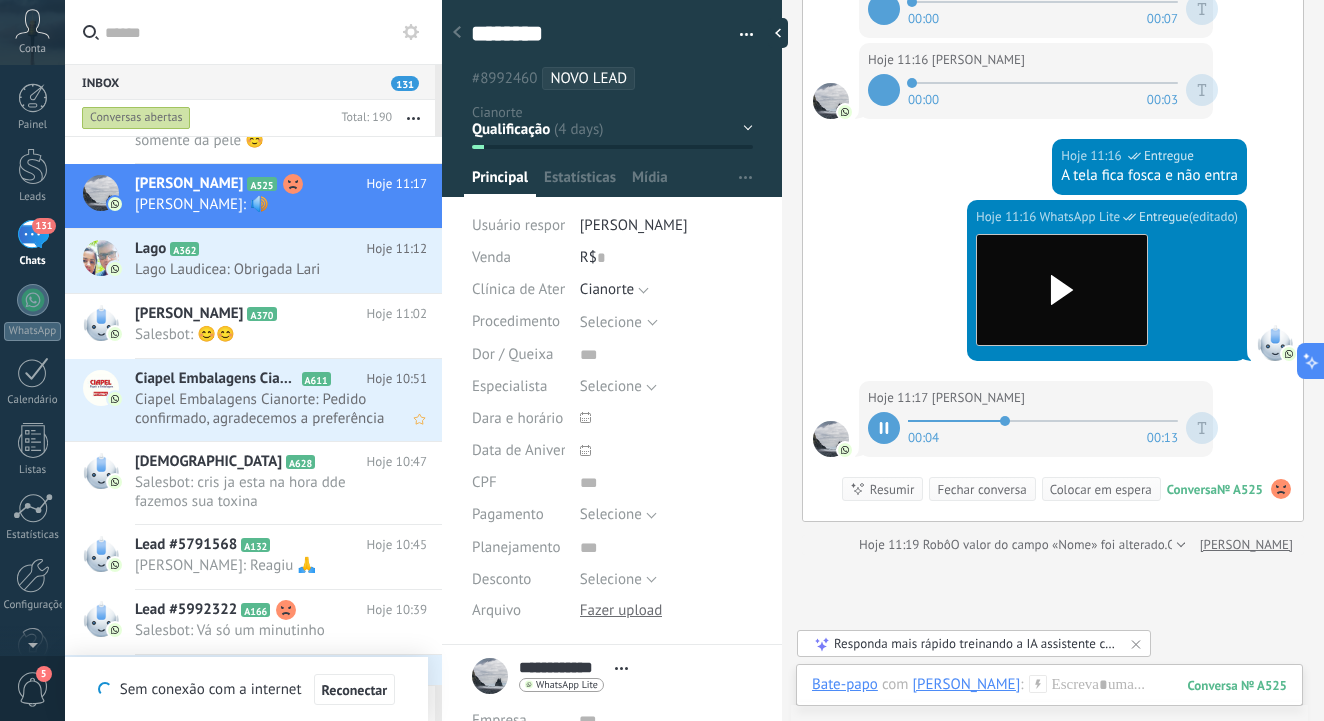 click on "Ciapel Embalagens Cianorte: Pedido confirmado, agradecemos a preferência 🤝🤗" at bounding box center [262, 409] 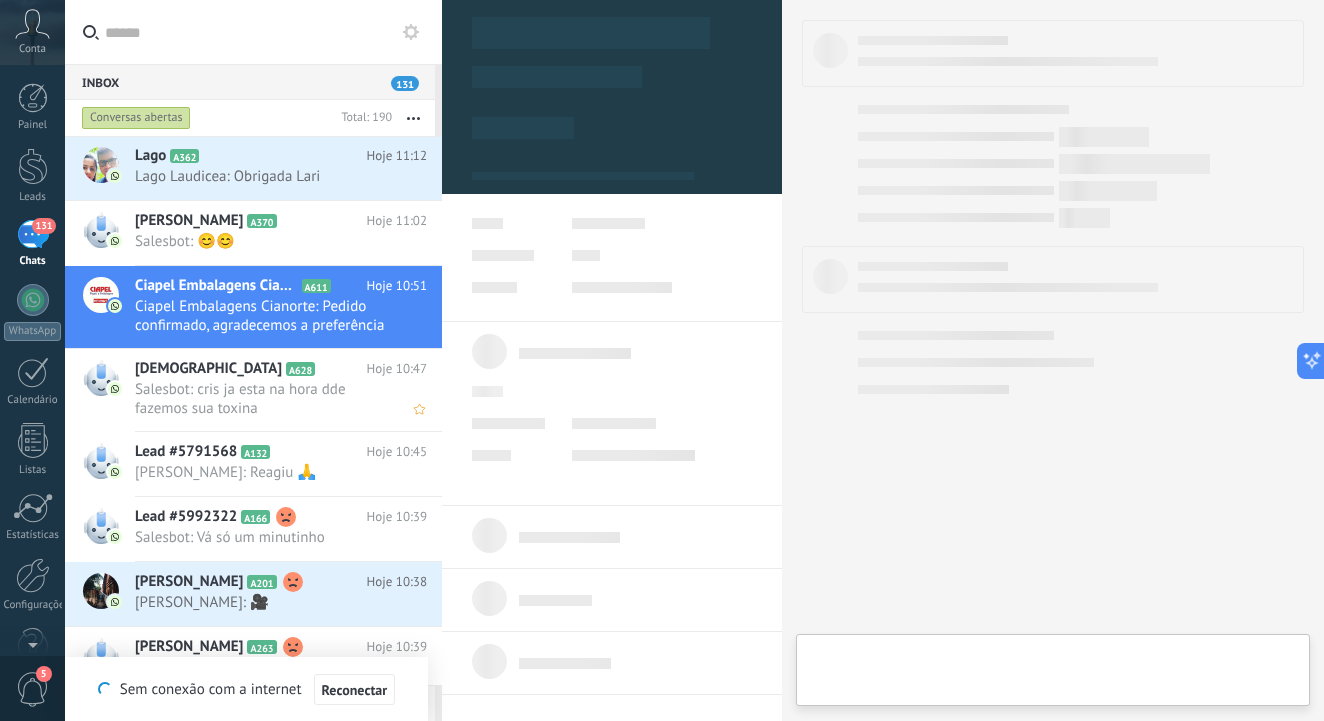 scroll, scrollTop: 807, scrollLeft: 0, axis: vertical 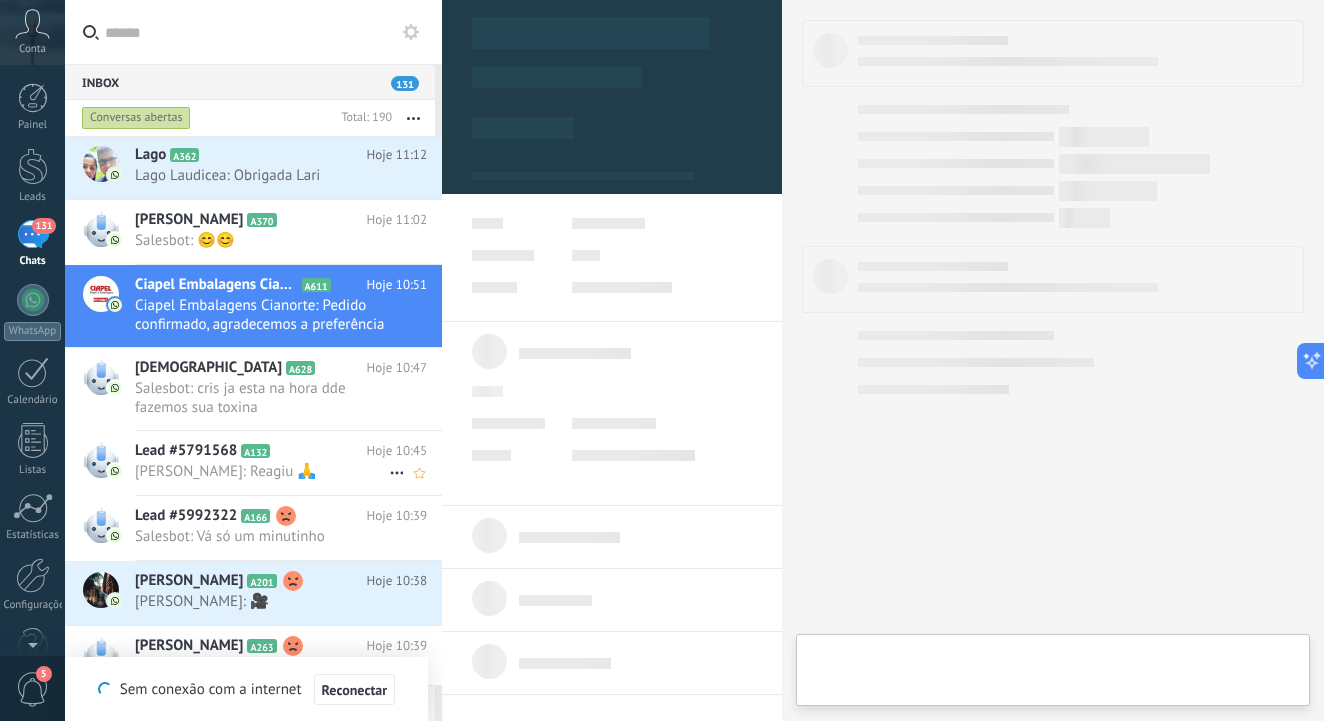 click on "[PERSON_NAME]: Reagiu 🙏" at bounding box center (262, 471) 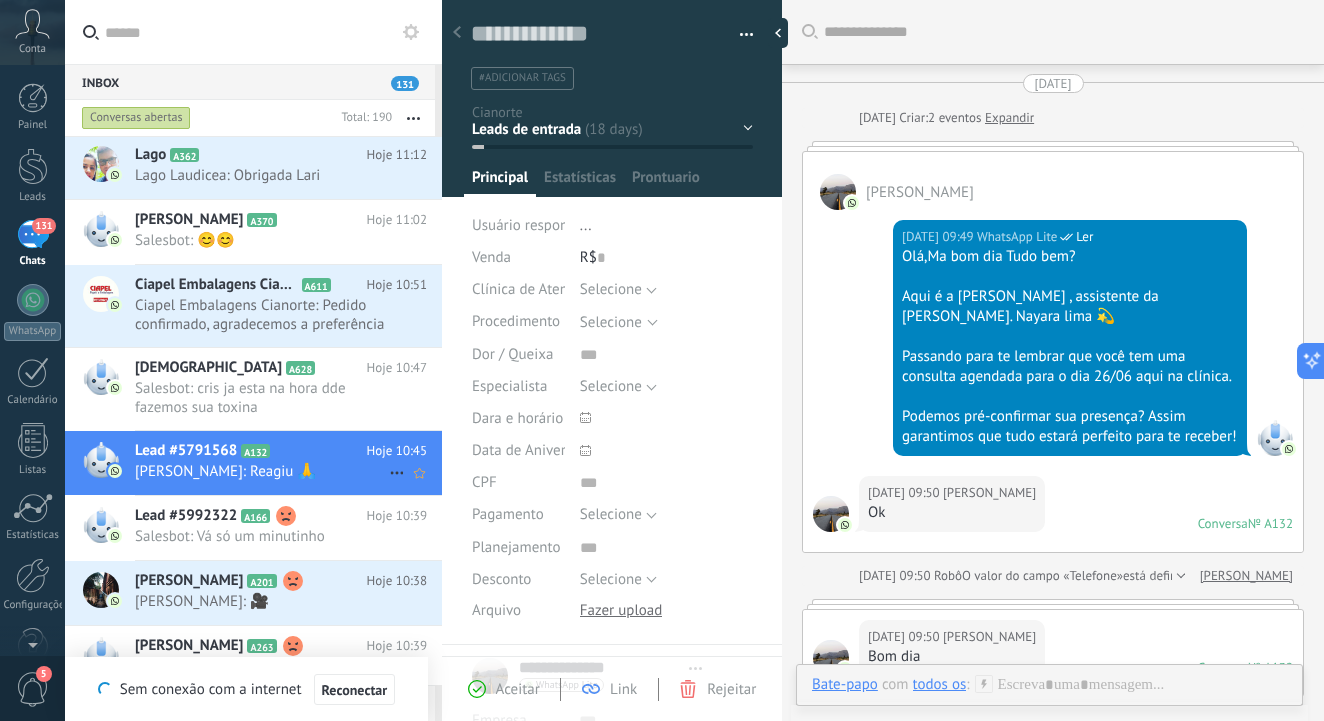 scroll, scrollTop: 2735, scrollLeft: 0, axis: vertical 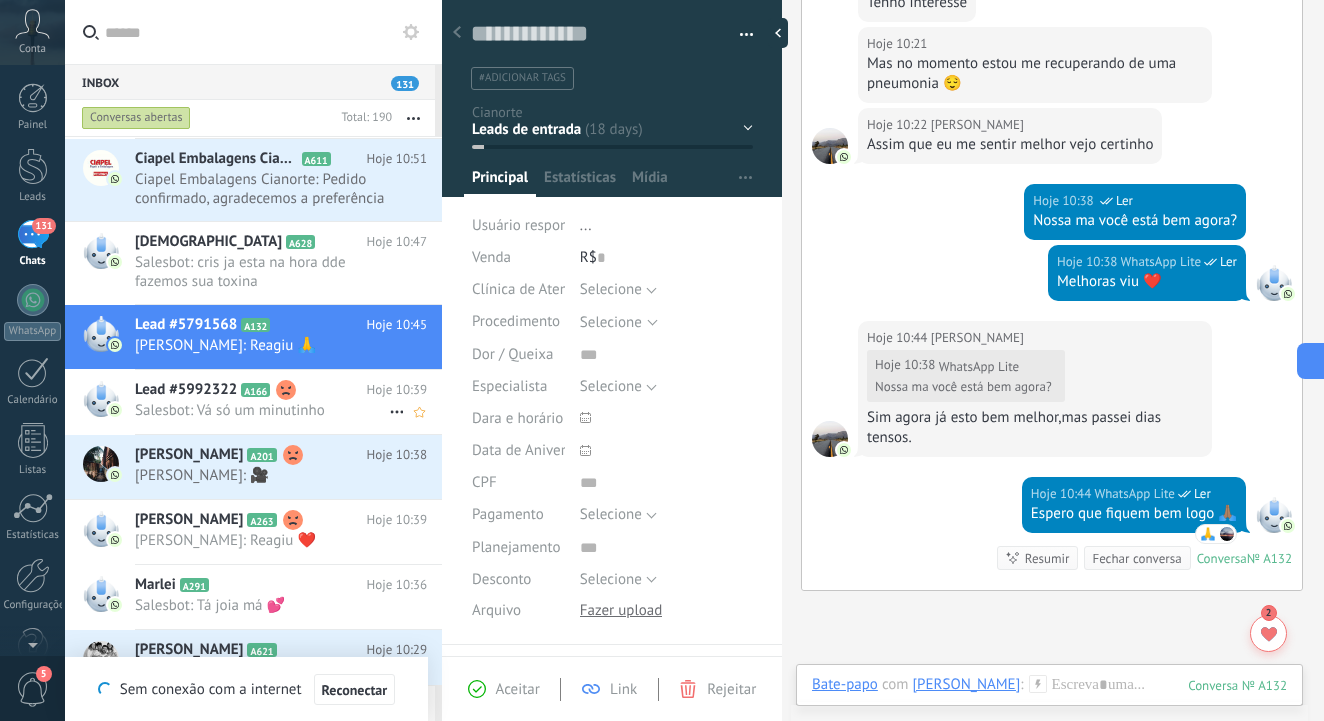 click on "Salesbot: Vá só um minutinho" at bounding box center [262, 410] 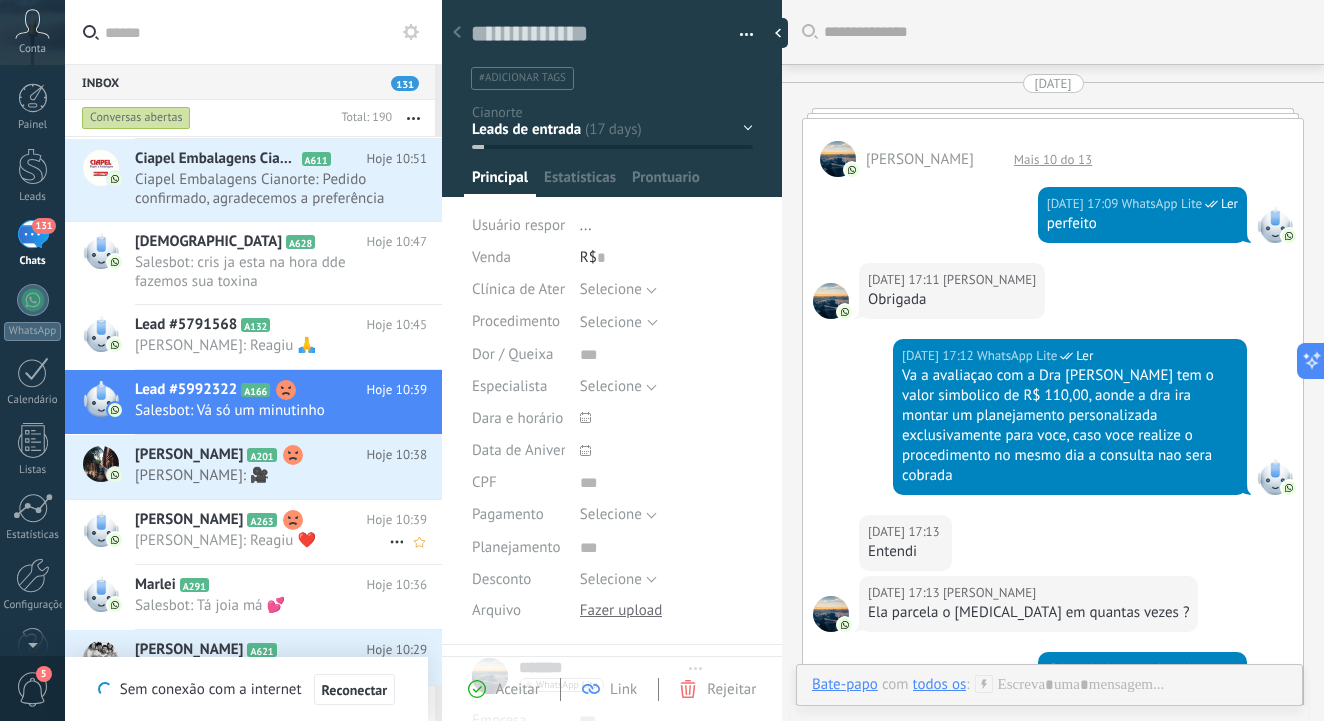 scroll, scrollTop: 3217, scrollLeft: 0, axis: vertical 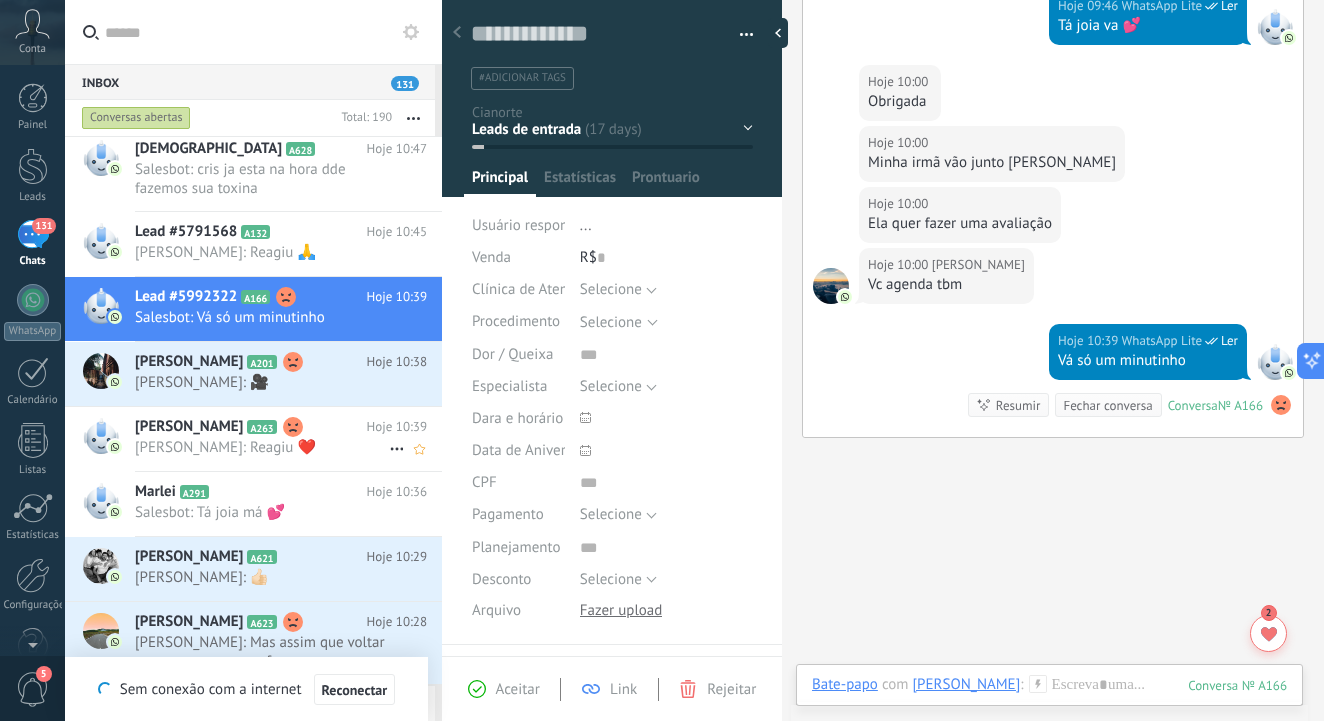 click on "marisa
A263" at bounding box center [251, 427] 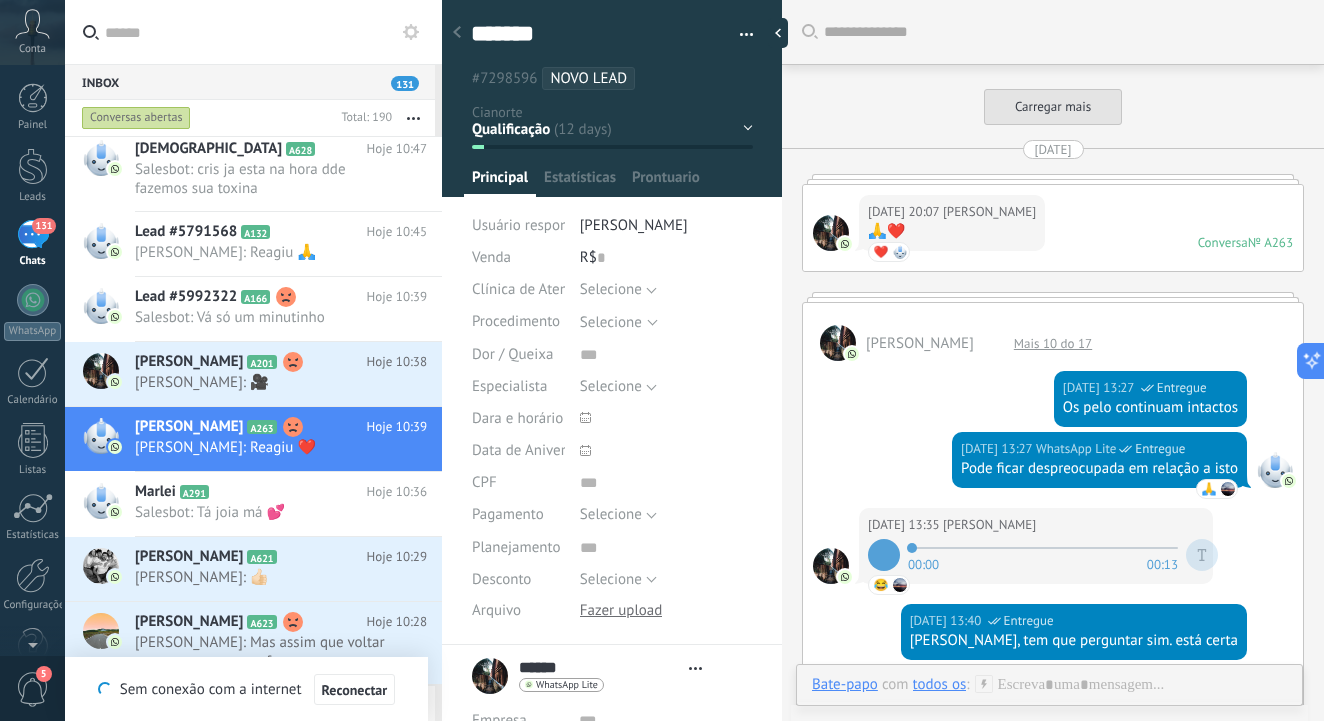 scroll, scrollTop: 2764, scrollLeft: 0, axis: vertical 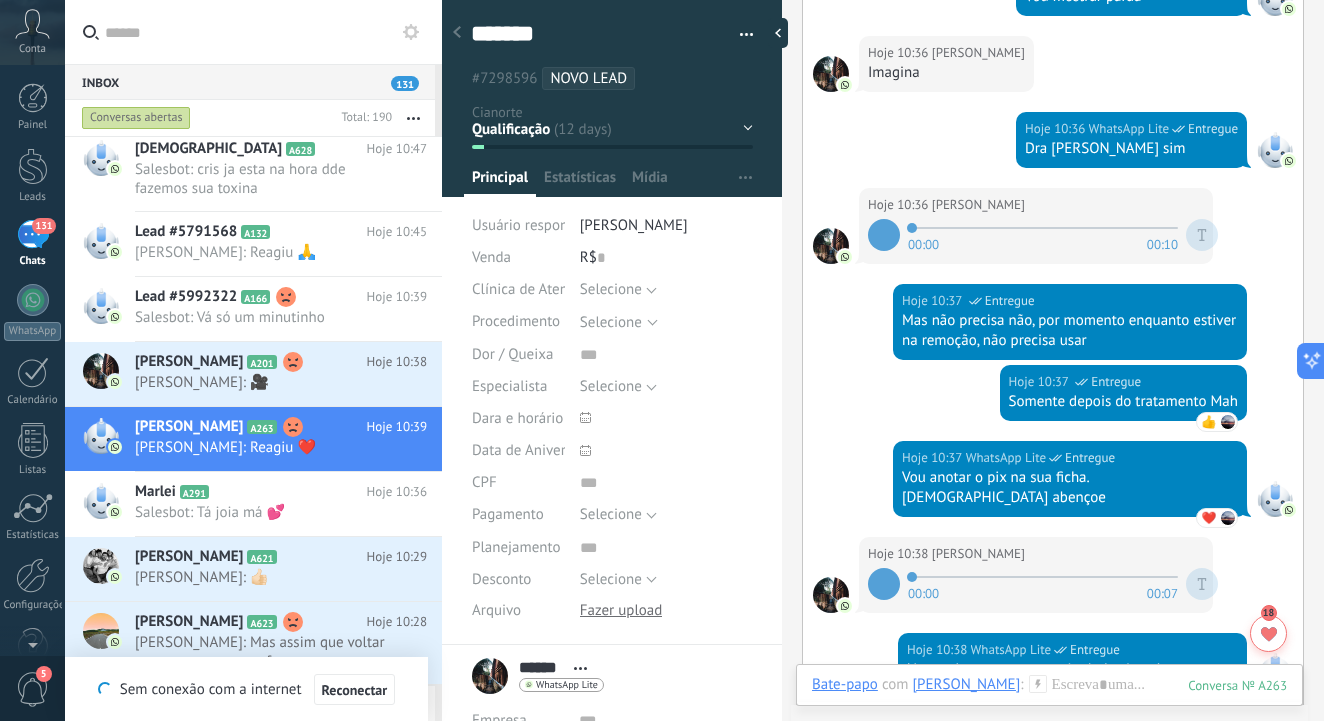 click 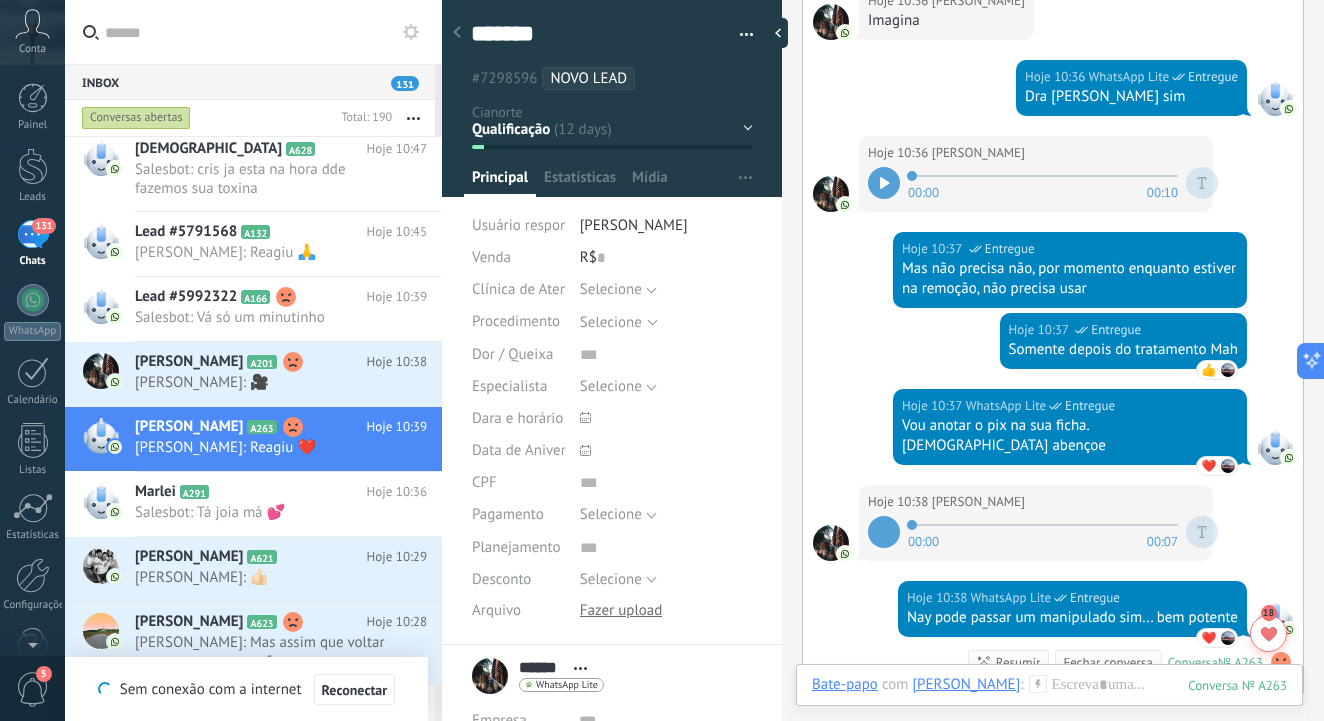 scroll, scrollTop: 2530, scrollLeft: 0, axis: vertical 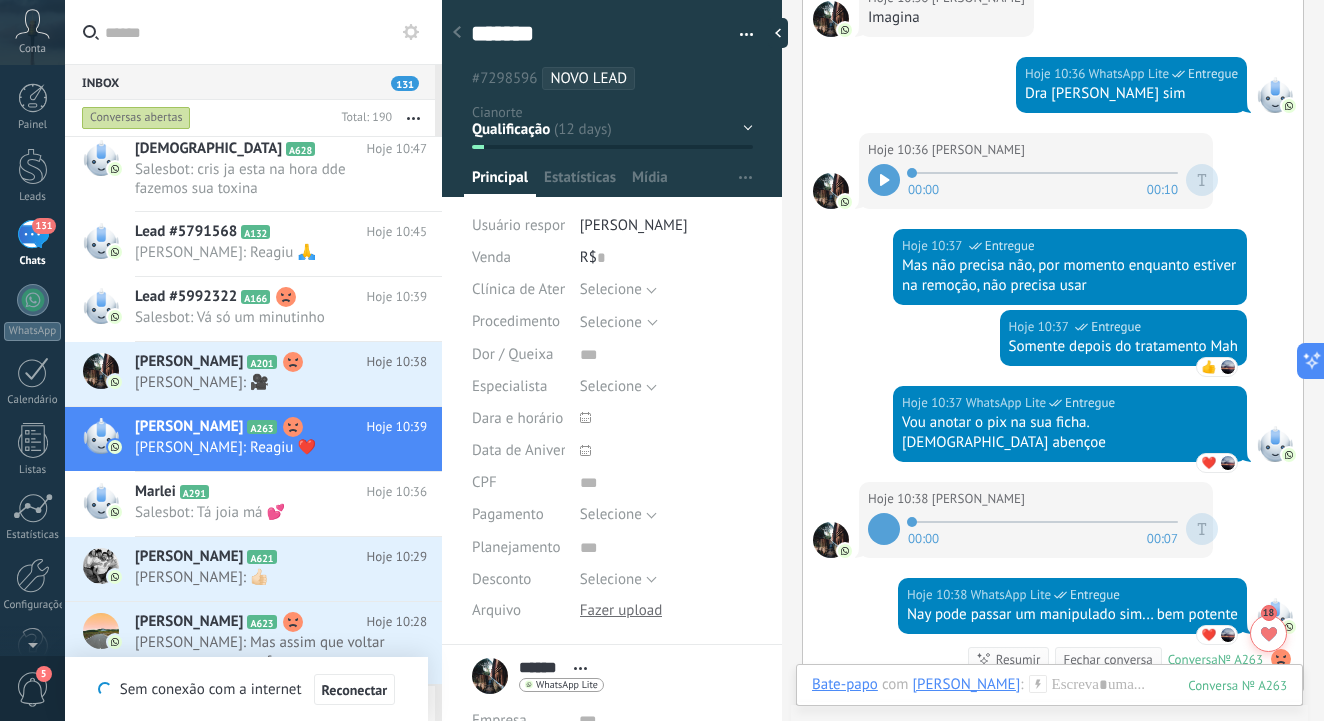 click 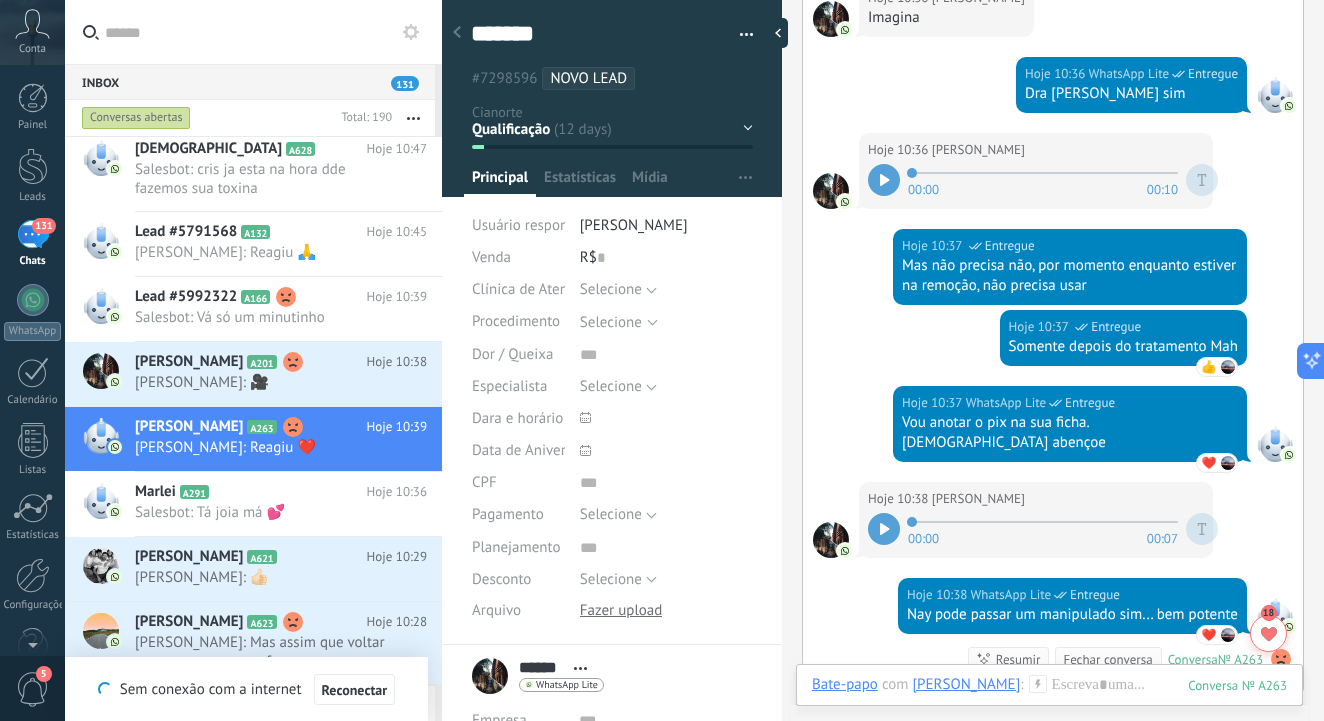 click at bounding box center [884, 529] 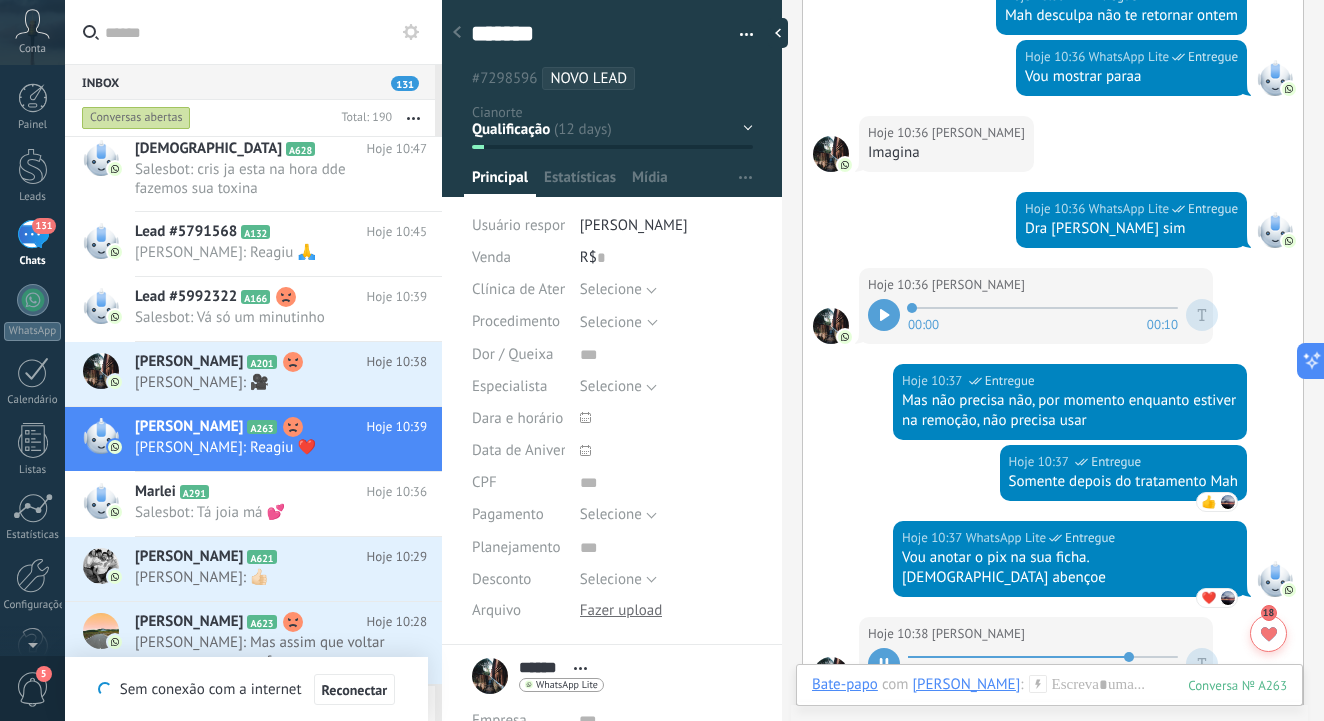 scroll, scrollTop: 2393, scrollLeft: 0, axis: vertical 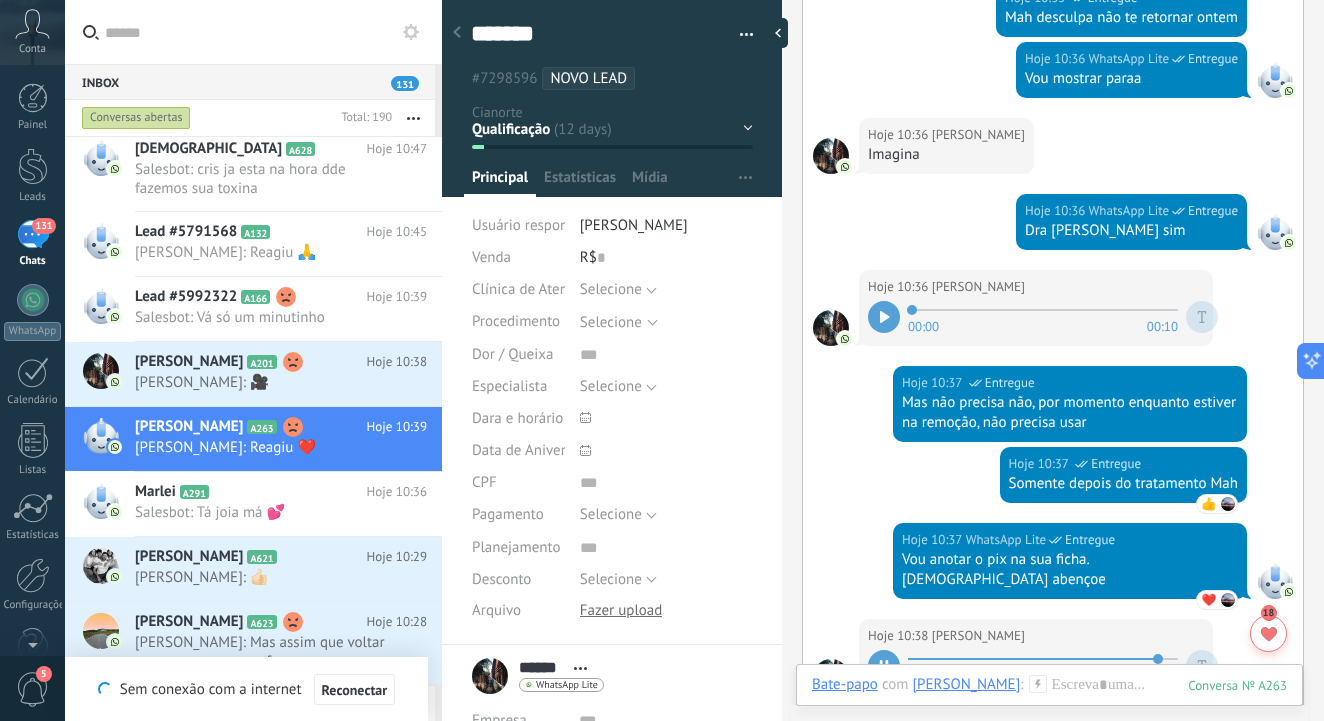 click 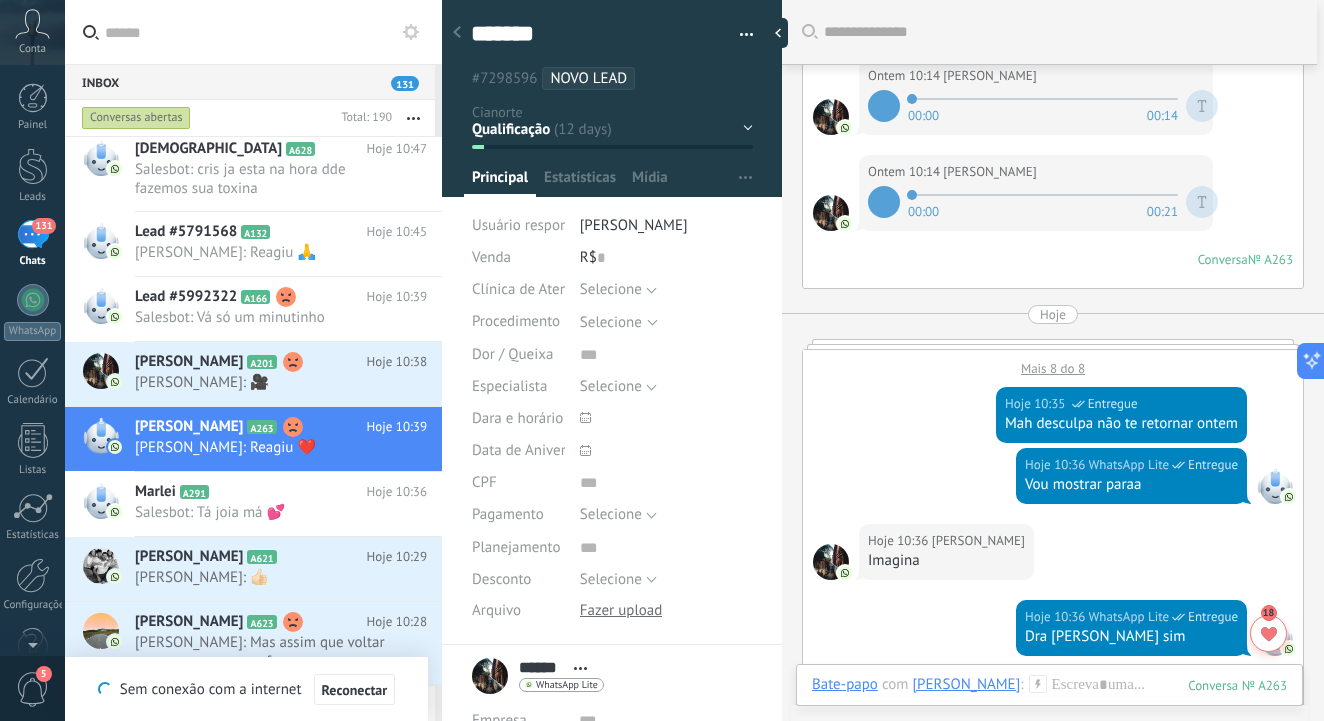 scroll, scrollTop: 1986, scrollLeft: 0, axis: vertical 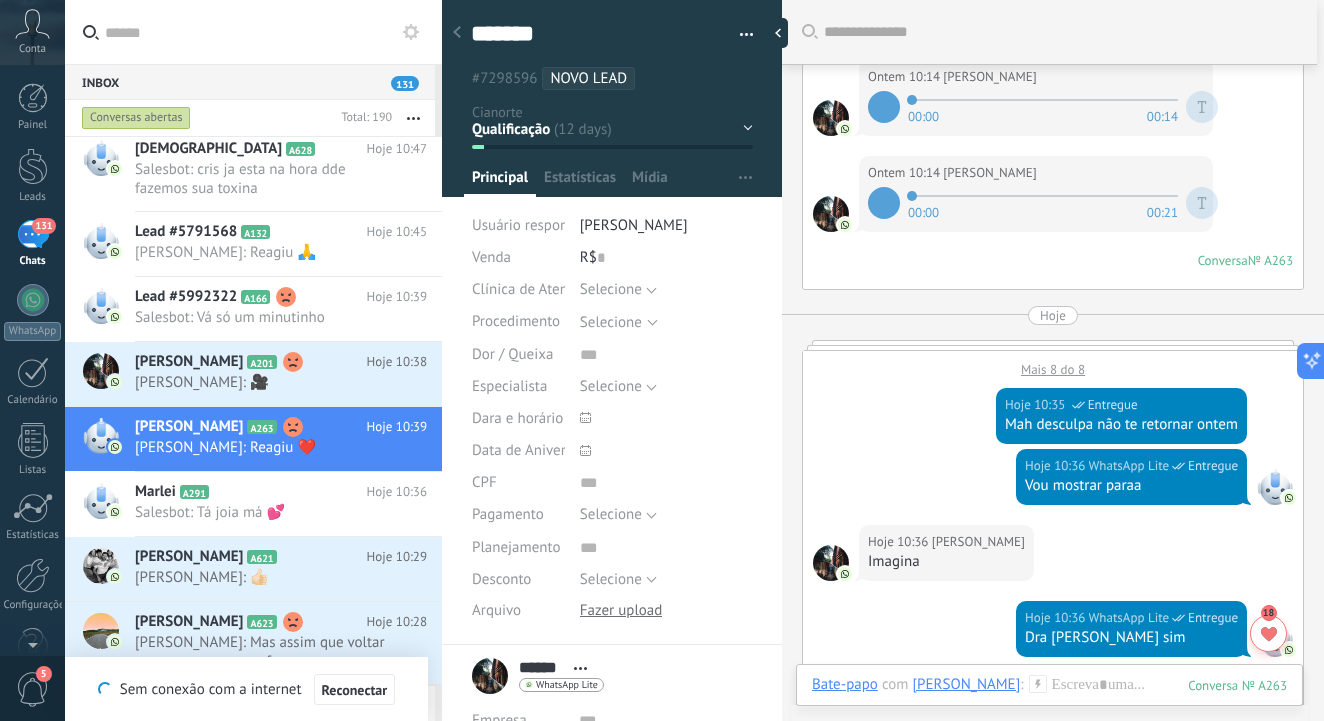 click on "Mais 8 do 8" at bounding box center (1053, 364) 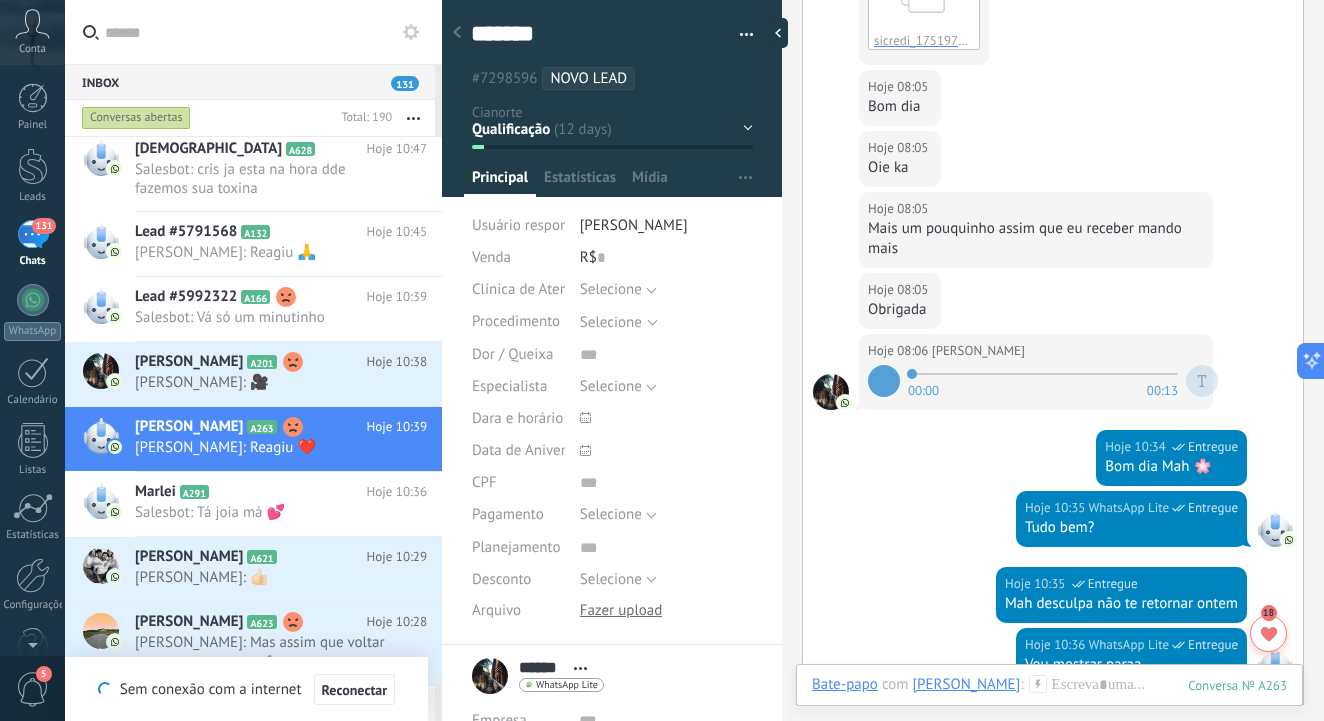 scroll, scrollTop: 2448, scrollLeft: 0, axis: vertical 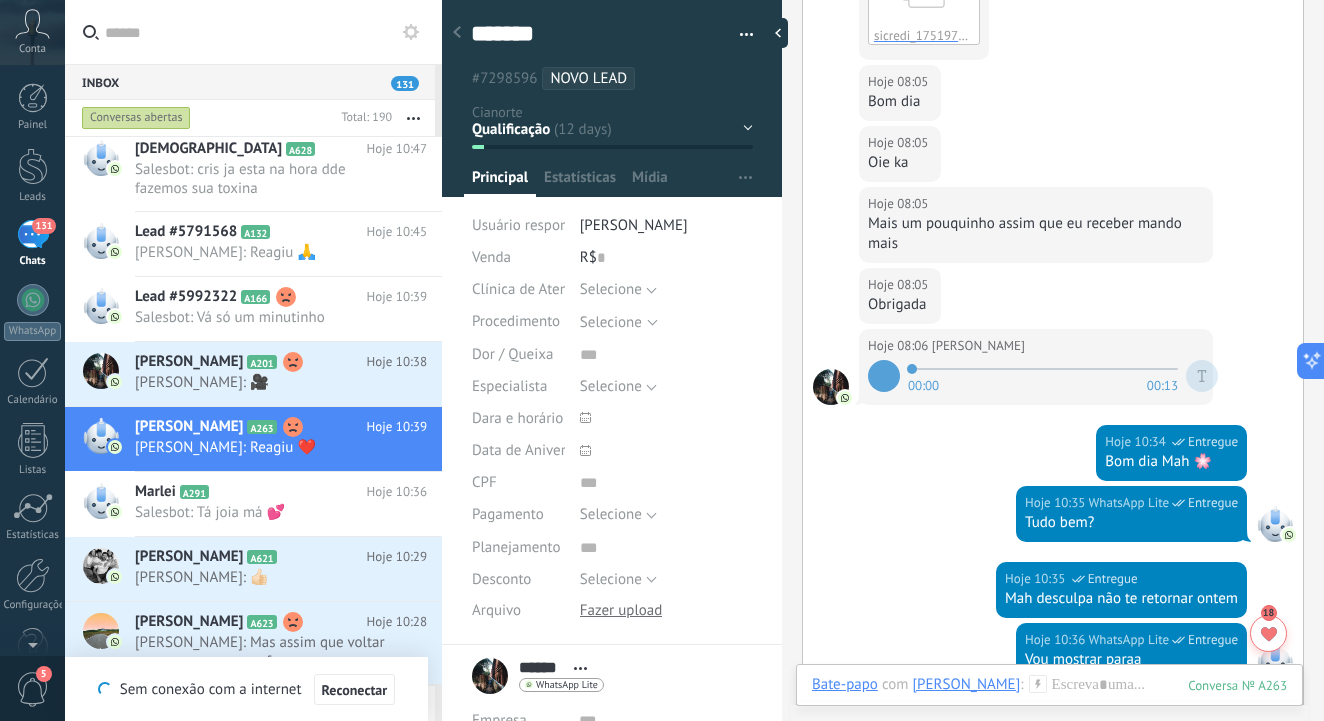 click 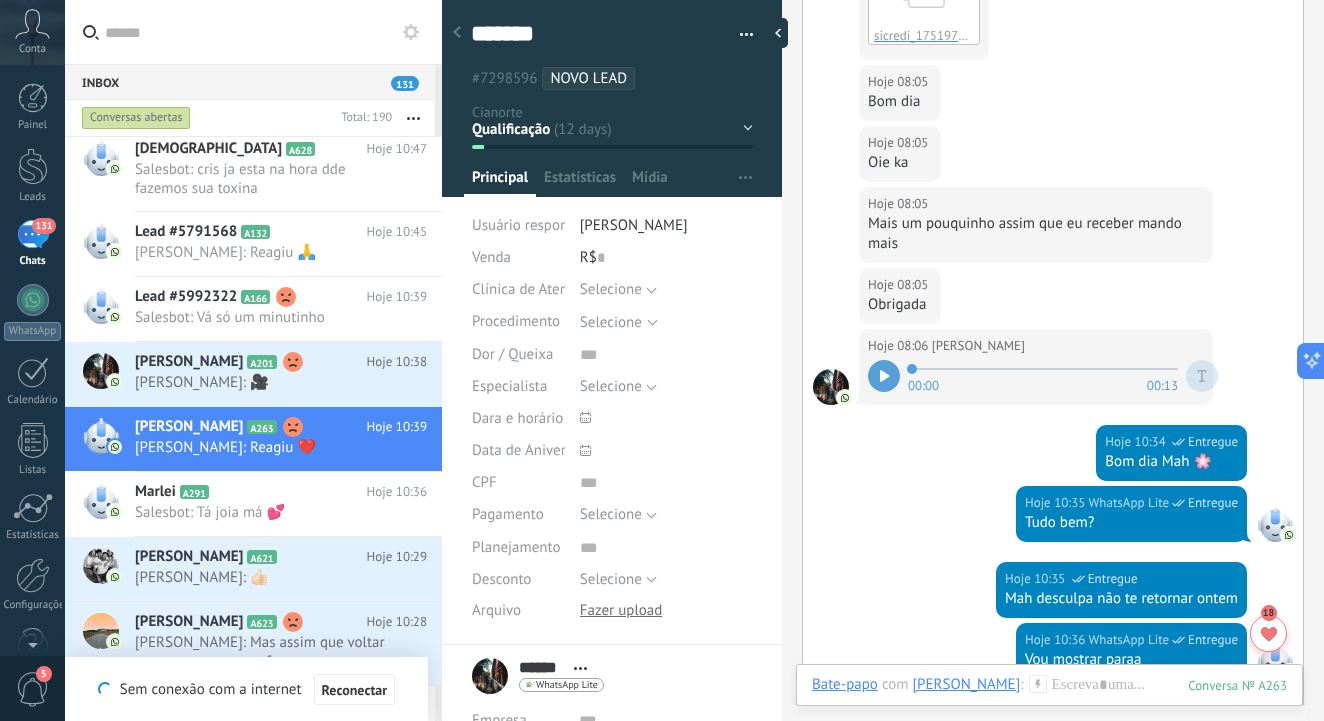 click at bounding box center (884, 376) 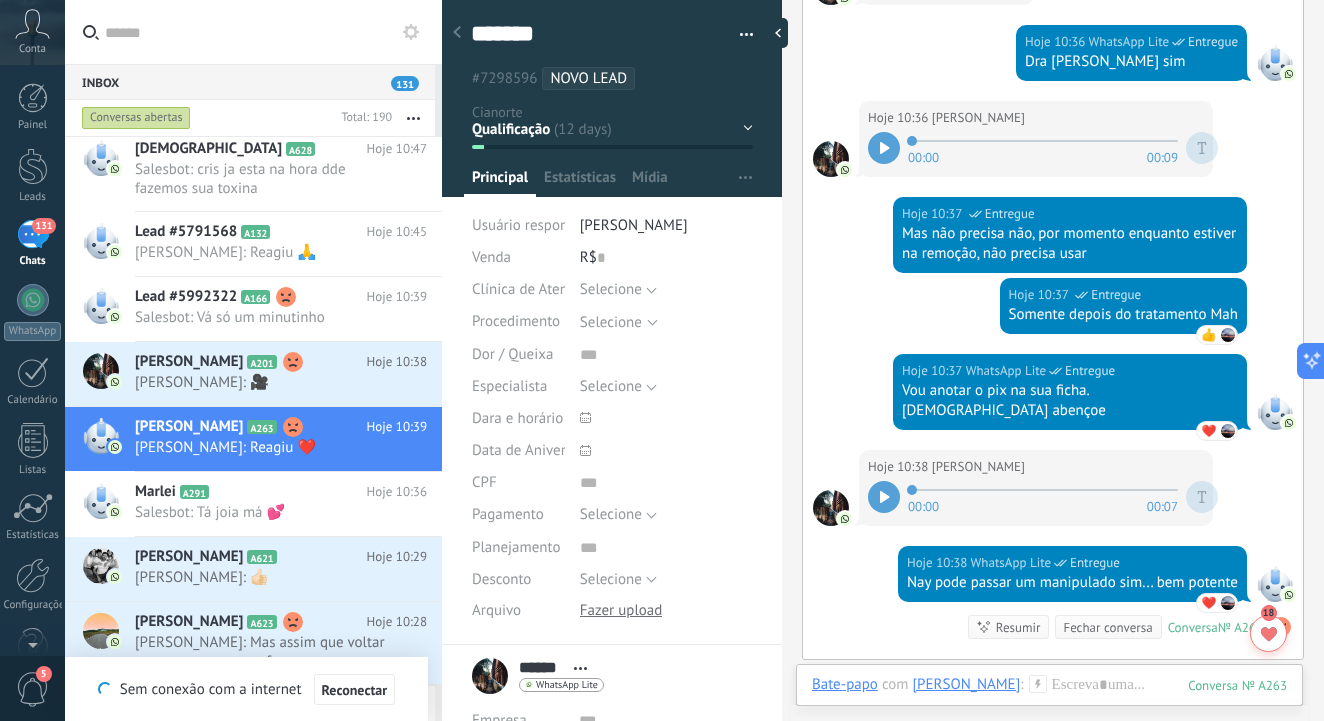 scroll, scrollTop: 3205, scrollLeft: 0, axis: vertical 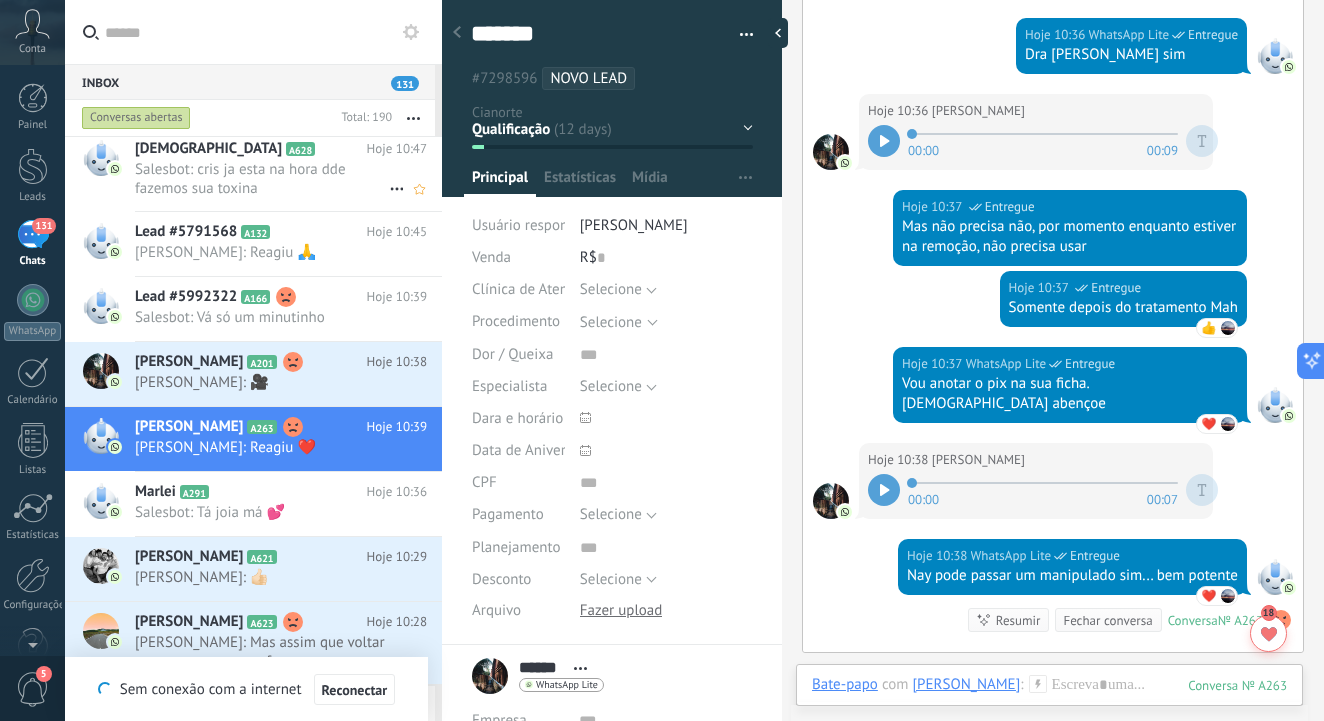 click on "Salesbot: cris ja esta na hora dde fazemos sua toxina" at bounding box center [262, 179] 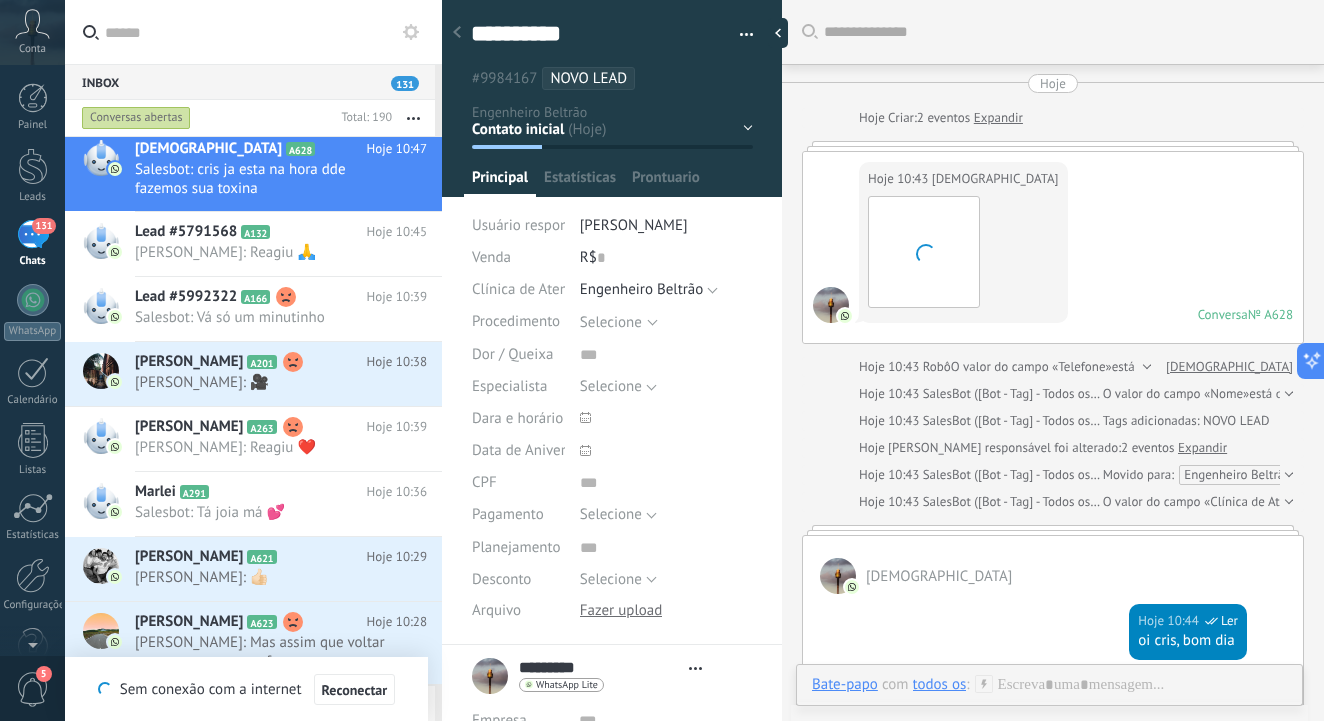 type on "***" 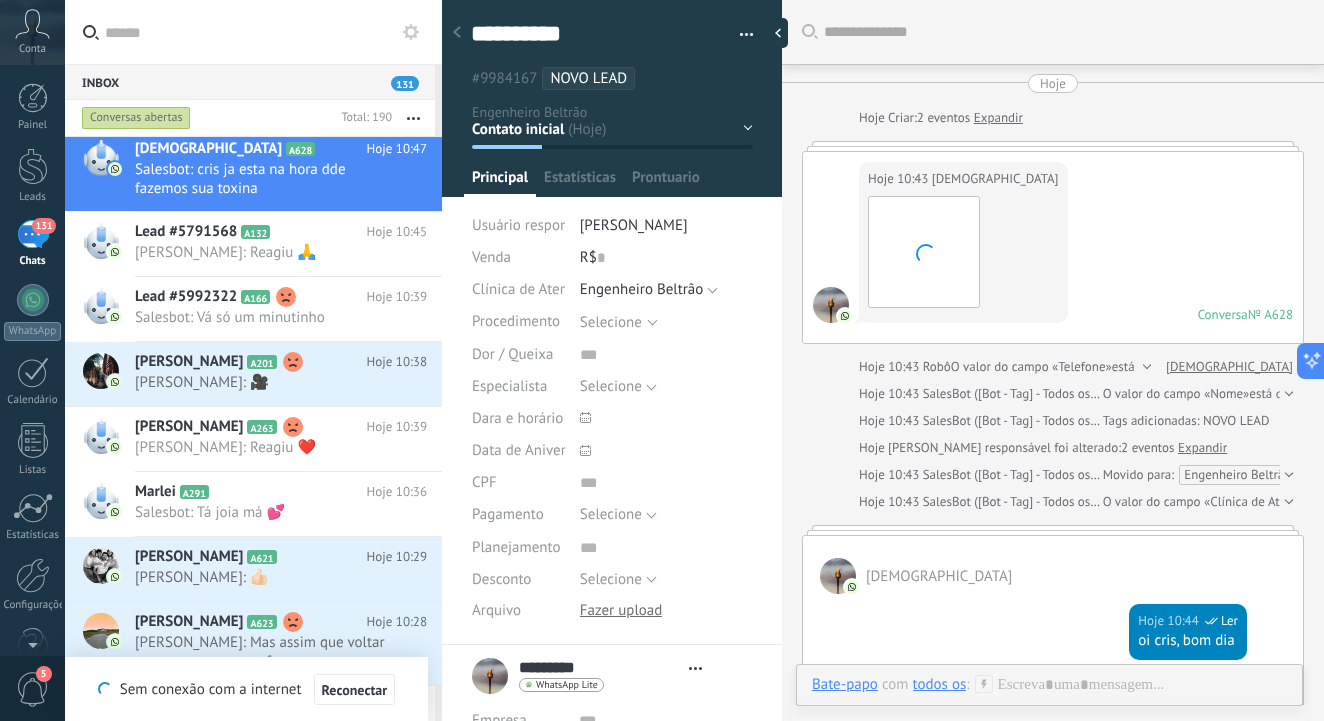 scroll, scrollTop: 20, scrollLeft: 0, axis: vertical 